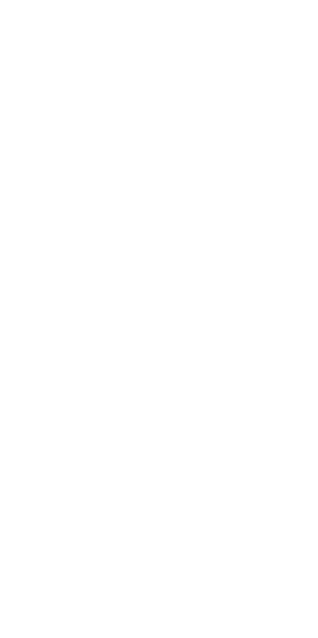 scroll, scrollTop: 0, scrollLeft: 0, axis: both 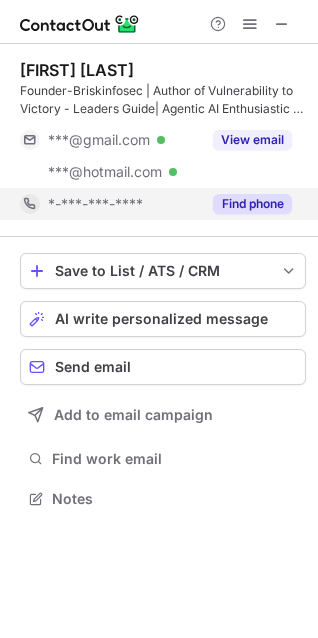 click on "Find phone" at bounding box center [252, 204] 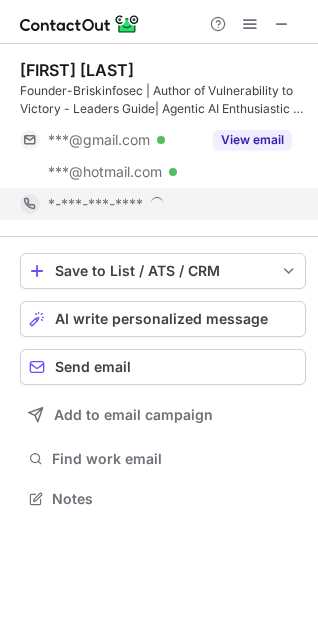 click on "*-***-***-****" at bounding box center [170, 204] 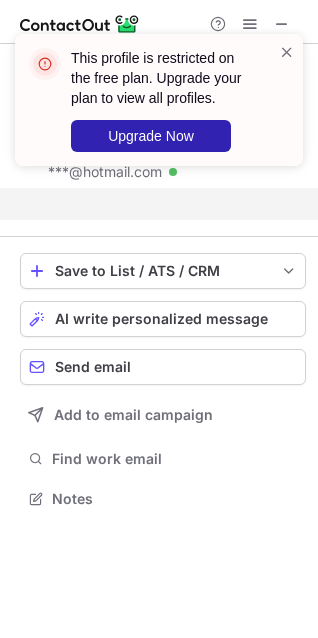 scroll, scrollTop: 452, scrollLeft: 318, axis: both 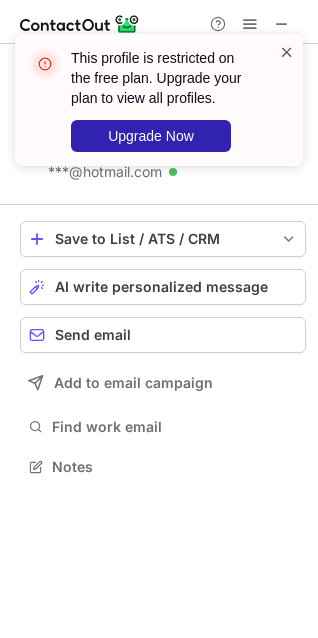 click at bounding box center [287, 52] 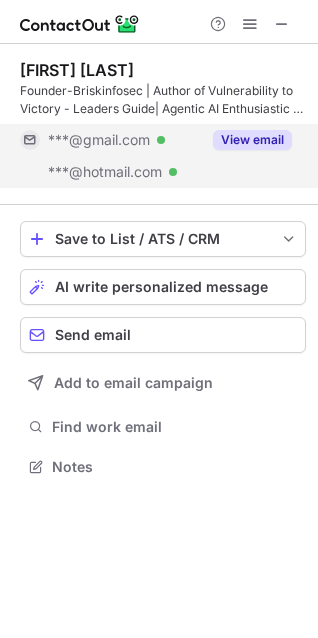 click on "View email" at bounding box center [252, 140] 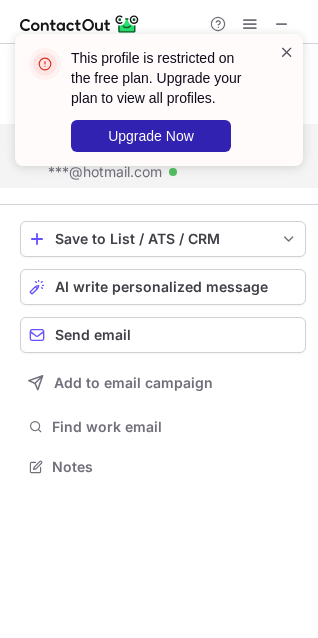 click at bounding box center (287, 52) 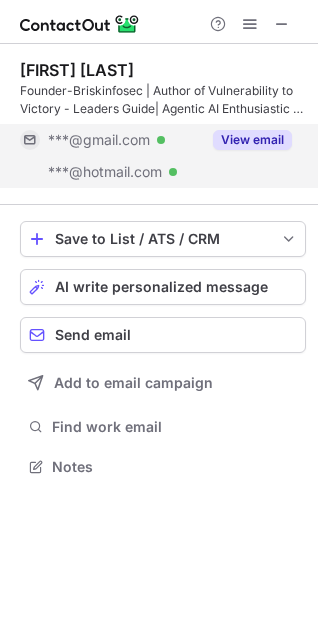 scroll, scrollTop: 440, scrollLeft: 318, axis: both 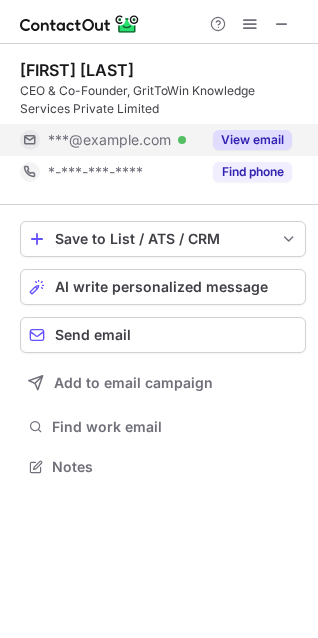 click on "View email" at bounding box center (252, 140) 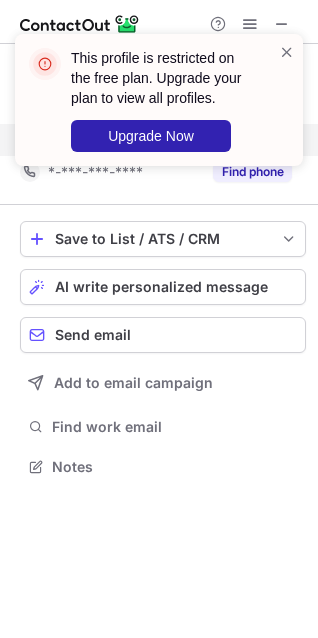click on "This profile is restricted on the free plan. Upgrade your plan to view all profiles. Upgrade Now" at bounding box center [159, 100] 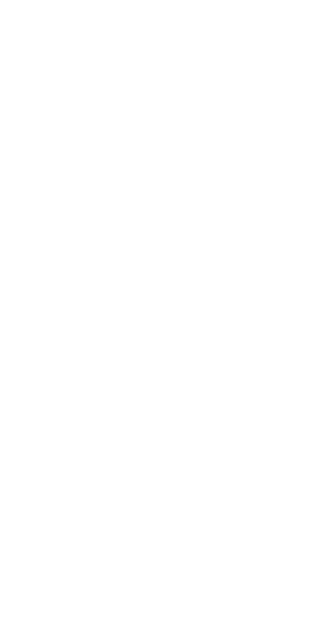 scroll, scrollTop: 0, scrollLeft: 0, axis: both 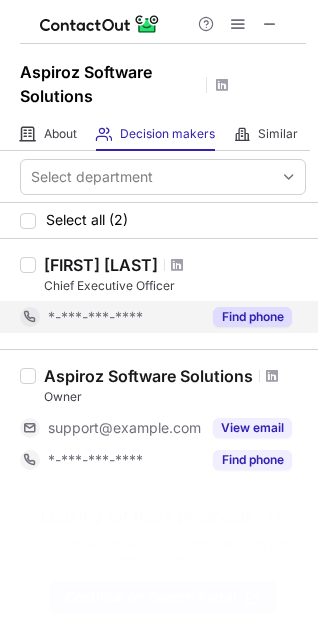 click on "Find phone" at bounding box center [252, 317] 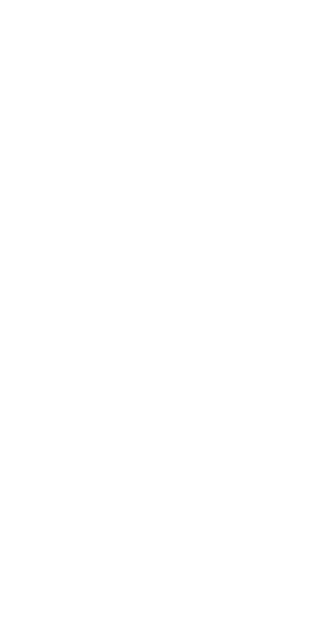 scroll, scrollTop: 0, scrollLeft: 0, axis: both 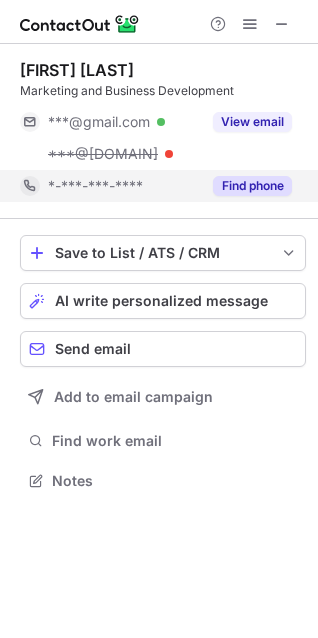 click on "Find phone" at bounding box center [252, 186] 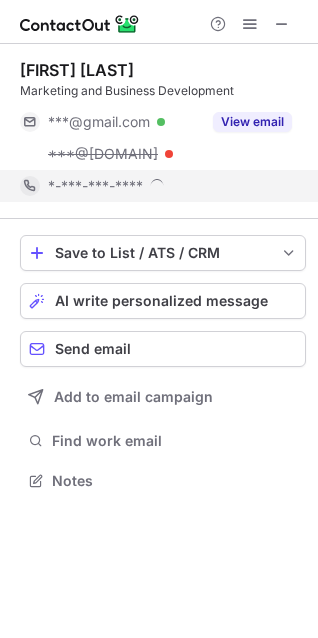 click on "*-***-***-****" at bounding box center [170, 186] 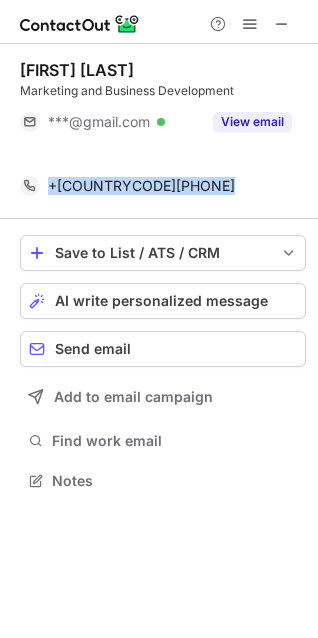 scroll, scrollTop: 434, scrollLeft: 318, axis: both 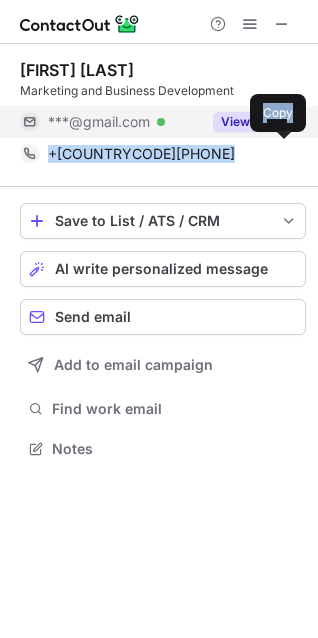 click on "View email" at bounding box center [252, 122] 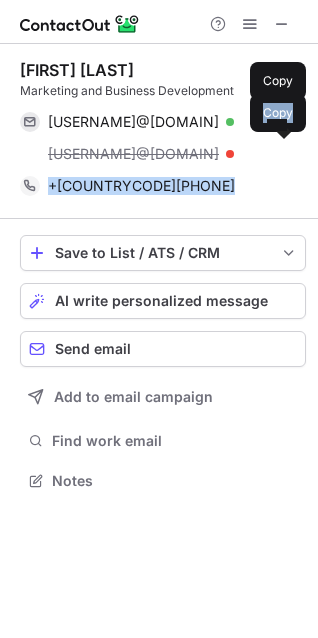 scroll, scrollTop: 9, scrollLeft: 9, axis: both 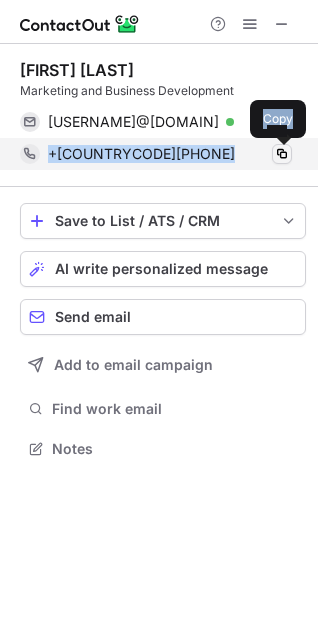 click at bounding box center (282, 154) 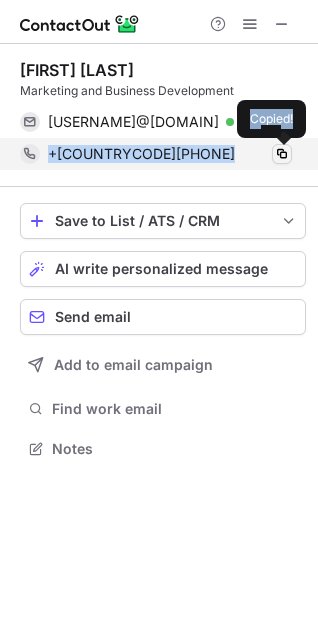 type 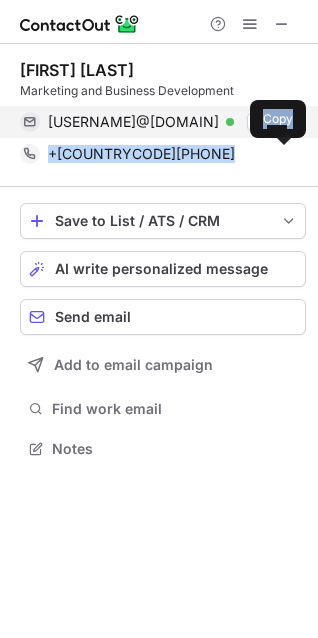 click at bounding box center [282, 122] 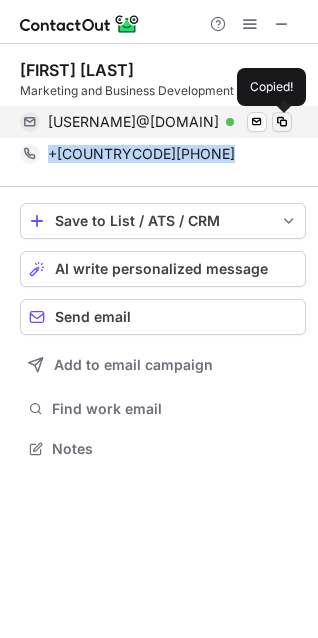 type 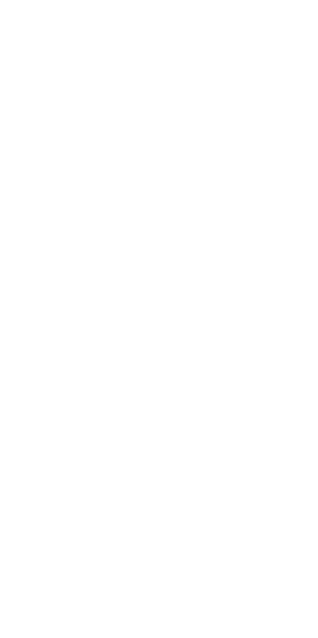scroll, scrollTop: 0, scrollLeft: 0, axis: both 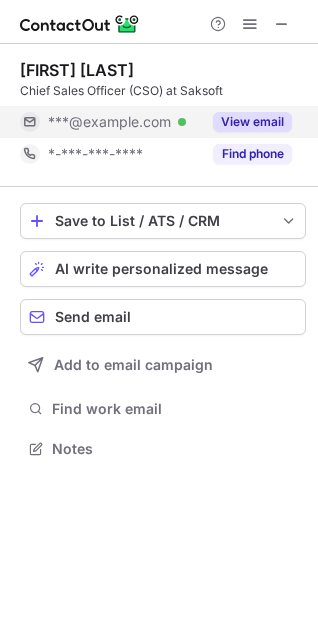 click on "View email" at bounding box center [252, 122] 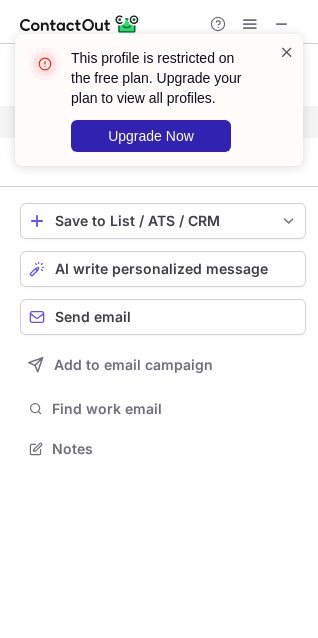 click at bounding box center (287, 52) 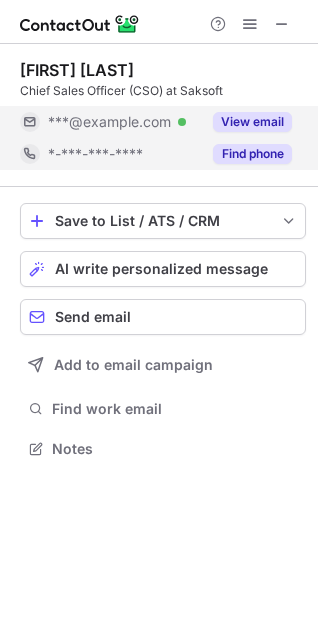 click on "Find phone" at bounding box center (252, 154) 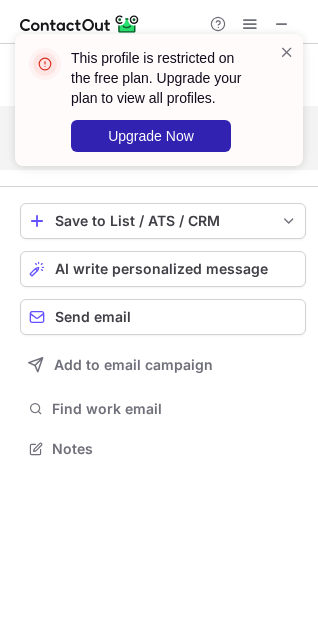 scroll, scrollTop: 402, scrollLeft: 318, axis: both 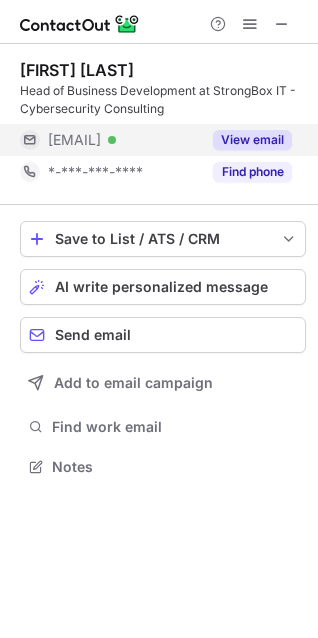 click on "View email" at bounding box center (252, 140) 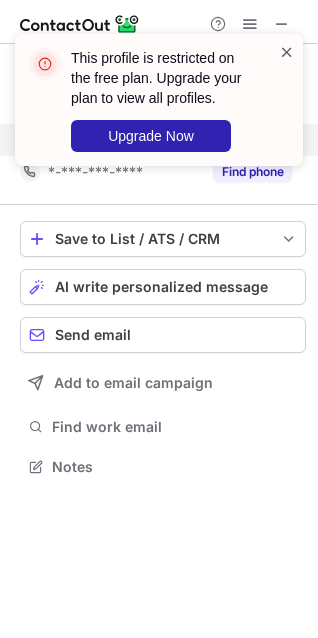 click at bounding box center [287, 52] 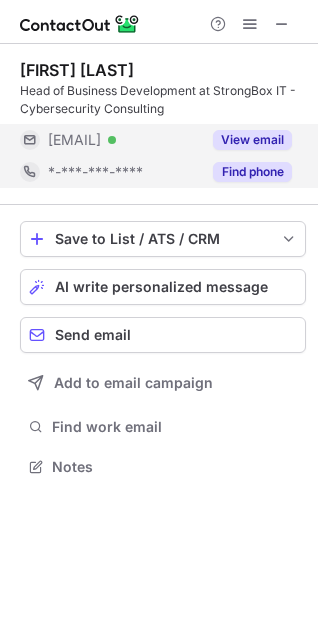 click on "Find phone" at bounding box center [252, 172] 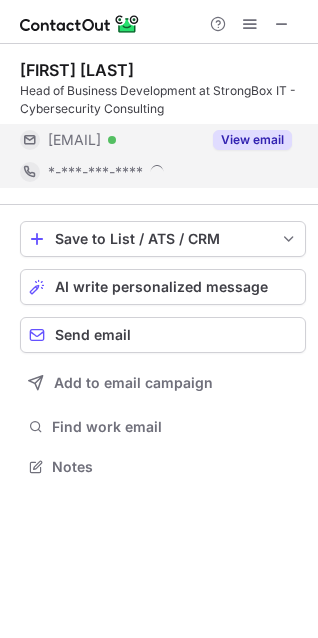click on "*-***-***-****" at bounding box center [170, 172] 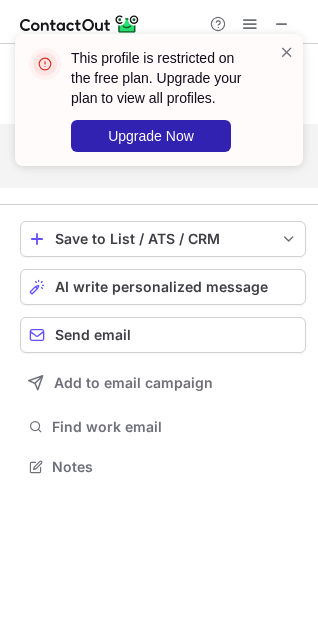 scroll, scrollTop: 420, scrollLeft: 318, axis: both 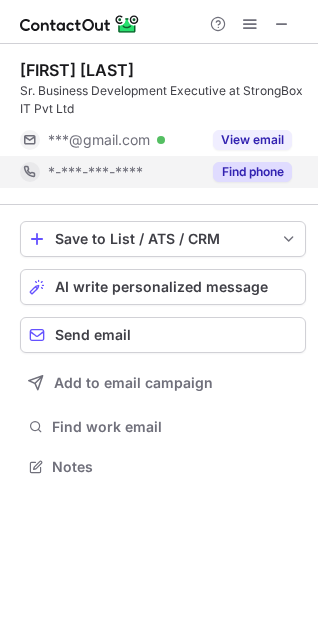 click on "Find phone" at bounding box center (252, 172) 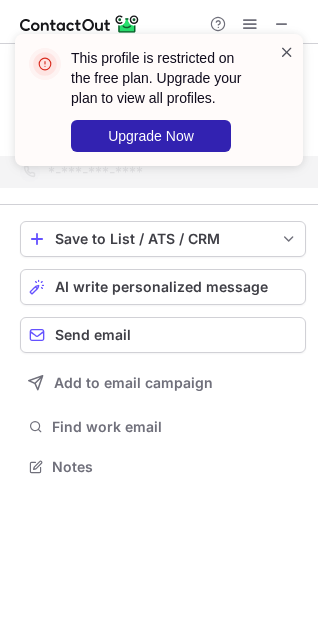 click at bounding box center (287, 52) 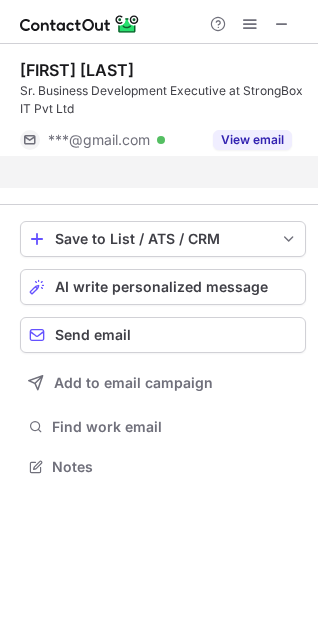 scroll, scrollTop: 420, scrollLeft: 318, axis: both 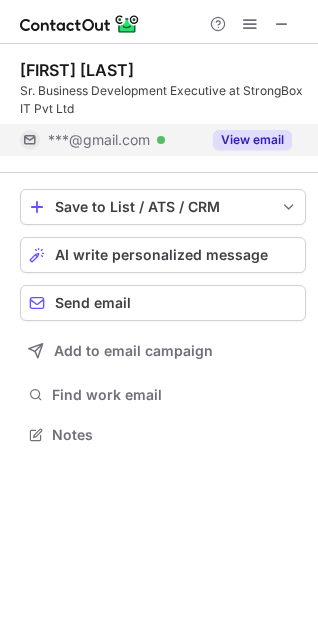 click on "View email" at bounding box center (252, 140) 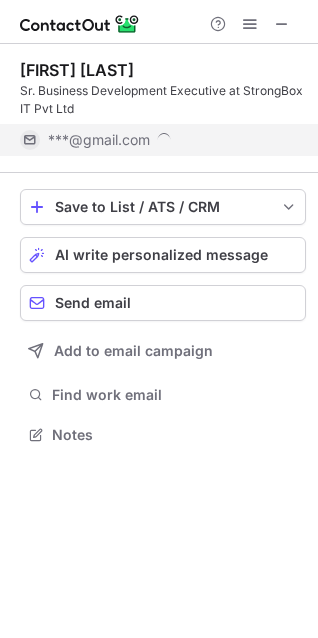 click on "***@gmail.com" at bounding box center (170, 140) 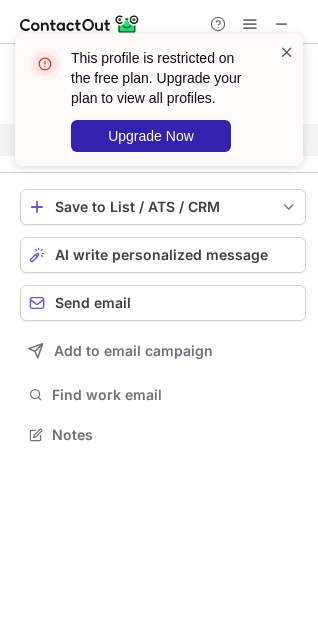 click at bounding box center [287, 52] 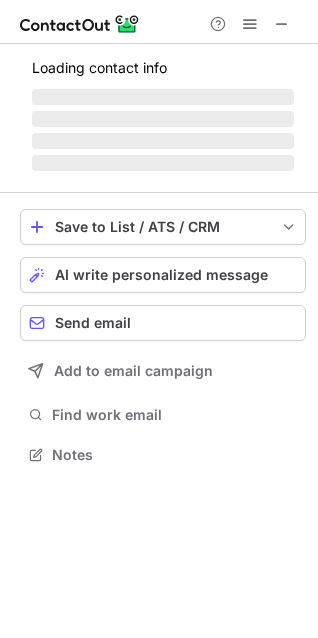 scroll, scrollTop: 10, scrollLeft: 9, axis: both 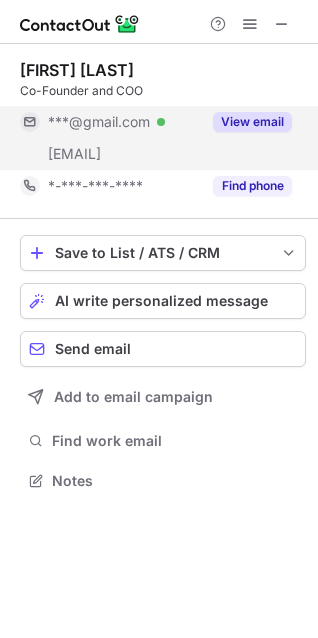 click on "View email" at bounding box center (252, 122) 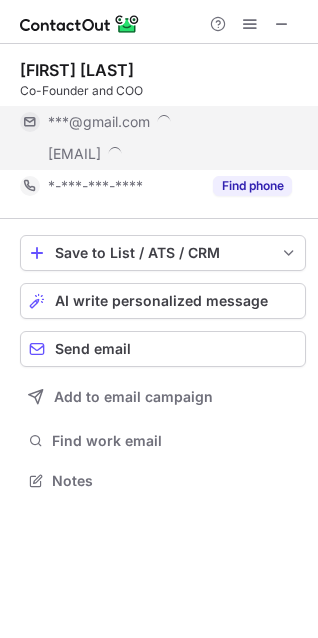 click on "***@gmail.com" at bounding box center (170, 122) 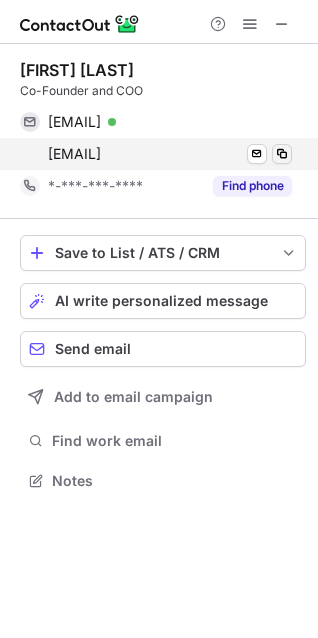 click at bounding box center [282, 154] 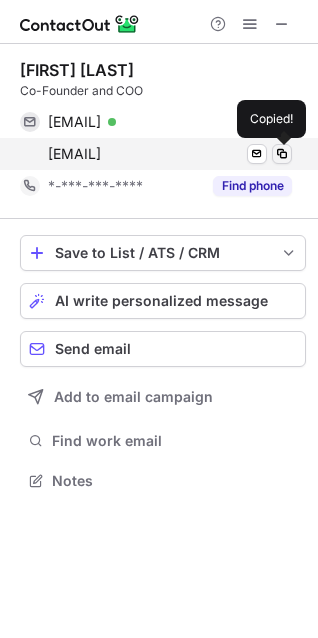 type 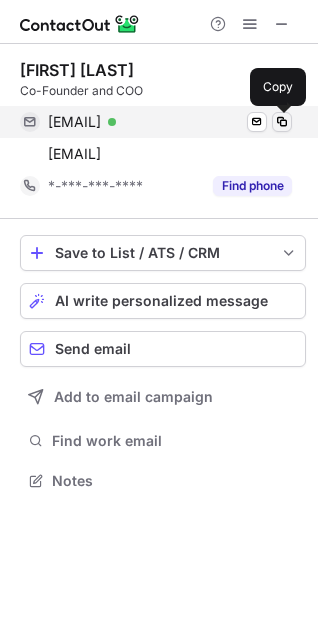 click at bounding box center (282, 122) 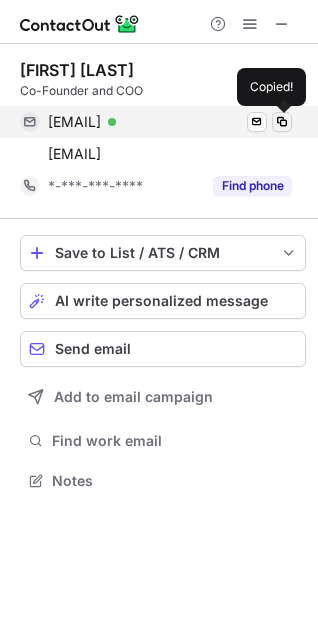 type 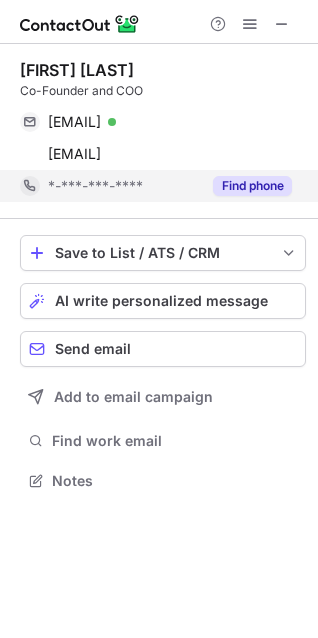 click on "Find phone" at bounding box center (252, 186) 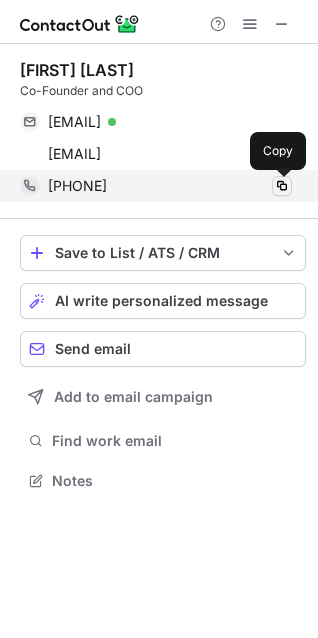 click at bounding box center [282, 186] 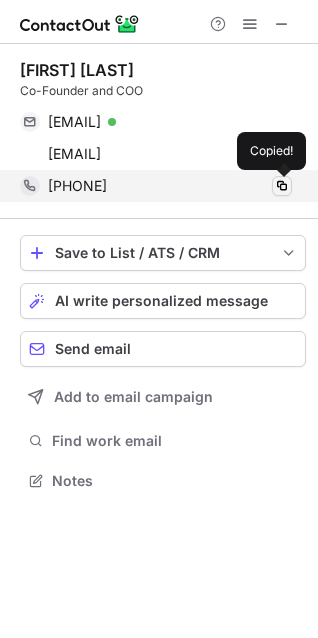 type 